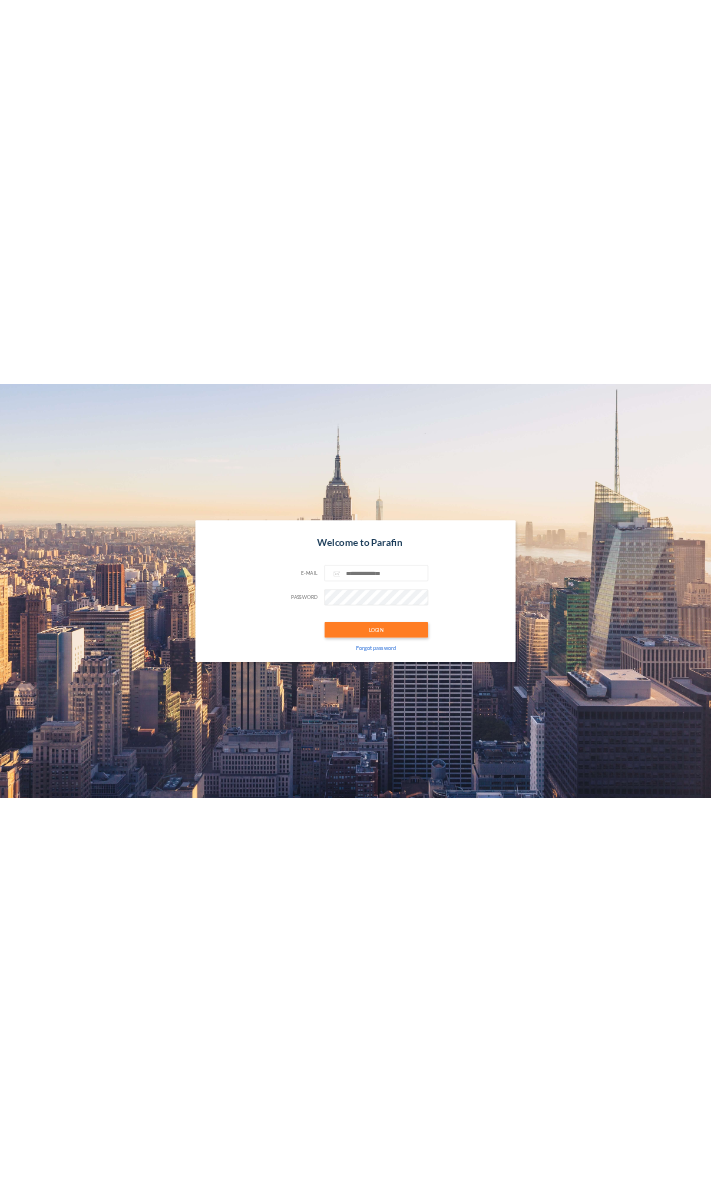scroll, scrollTop: 0, scrollLeft: 0, axis: both 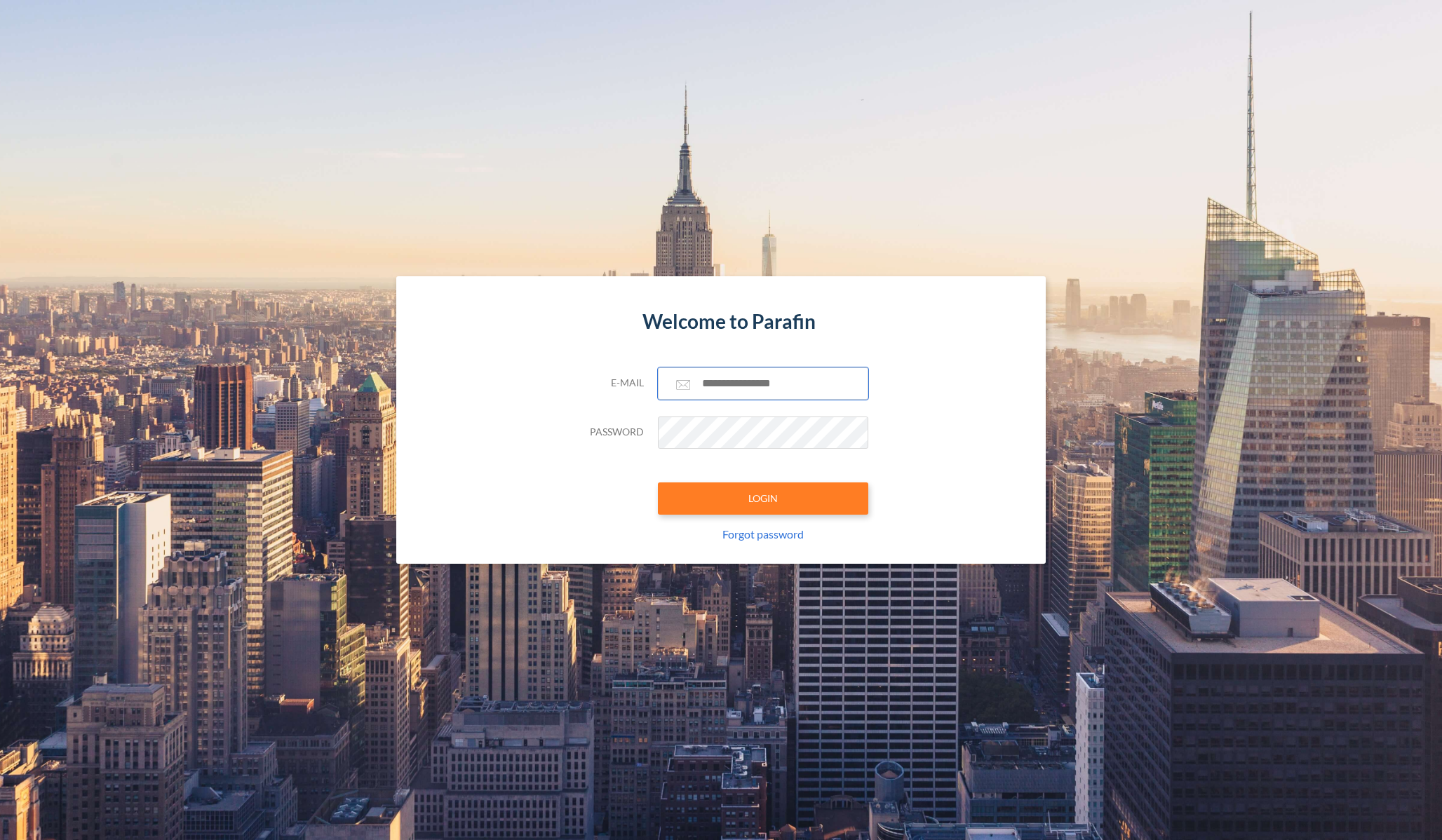 type on "**********" 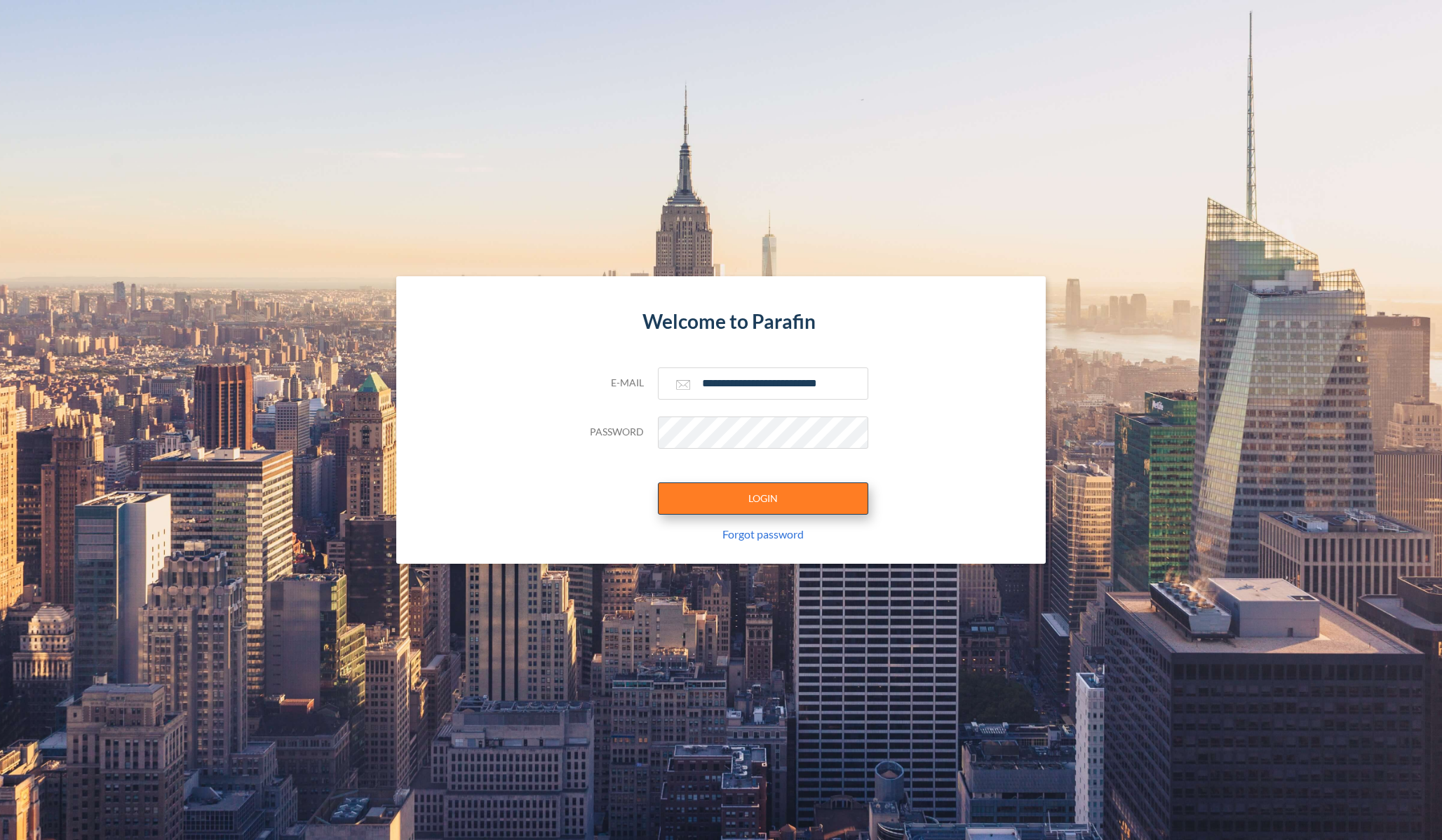 click on "LOGIN" at bounding box center (763, 499) 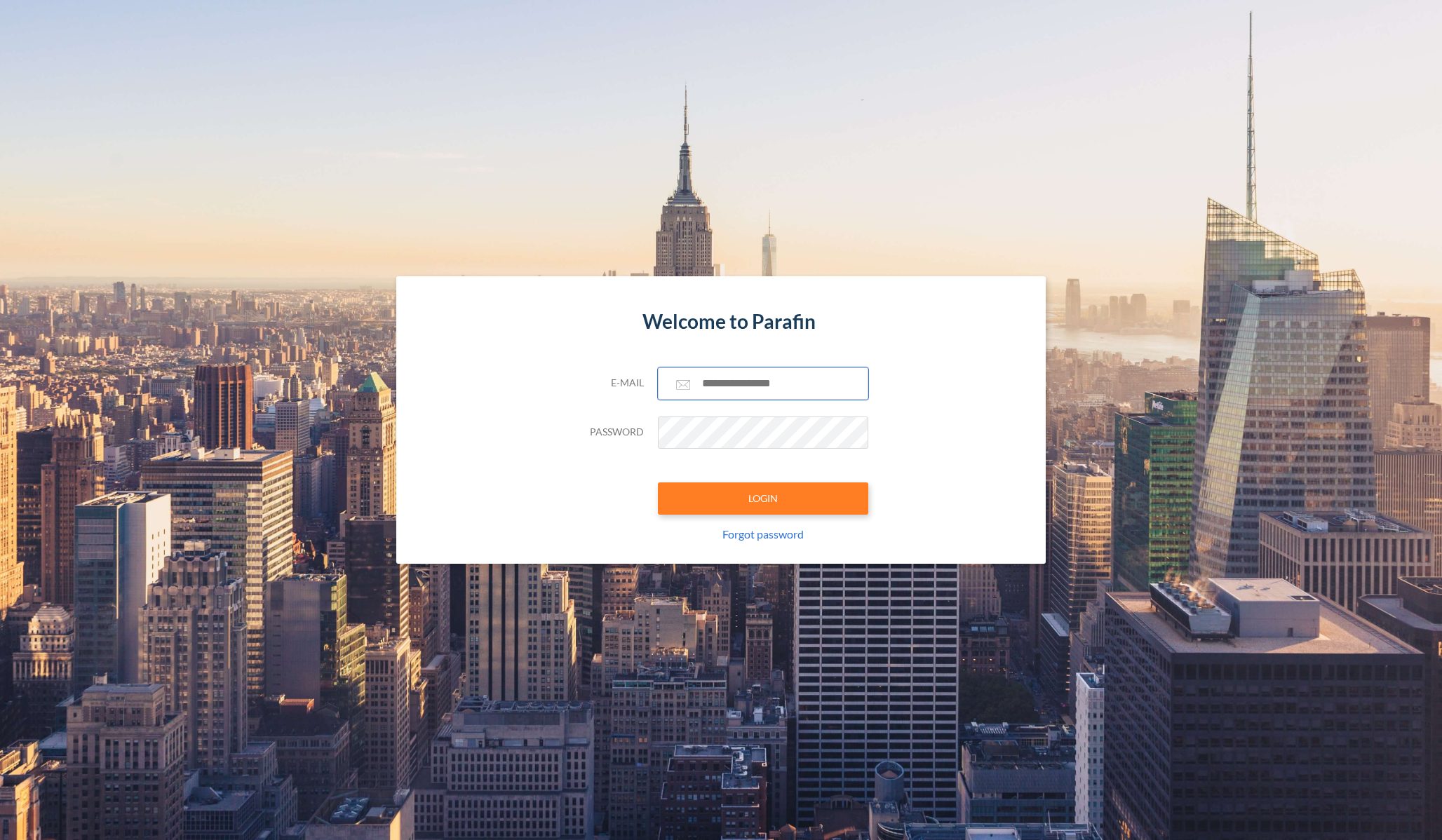 type on "**********" 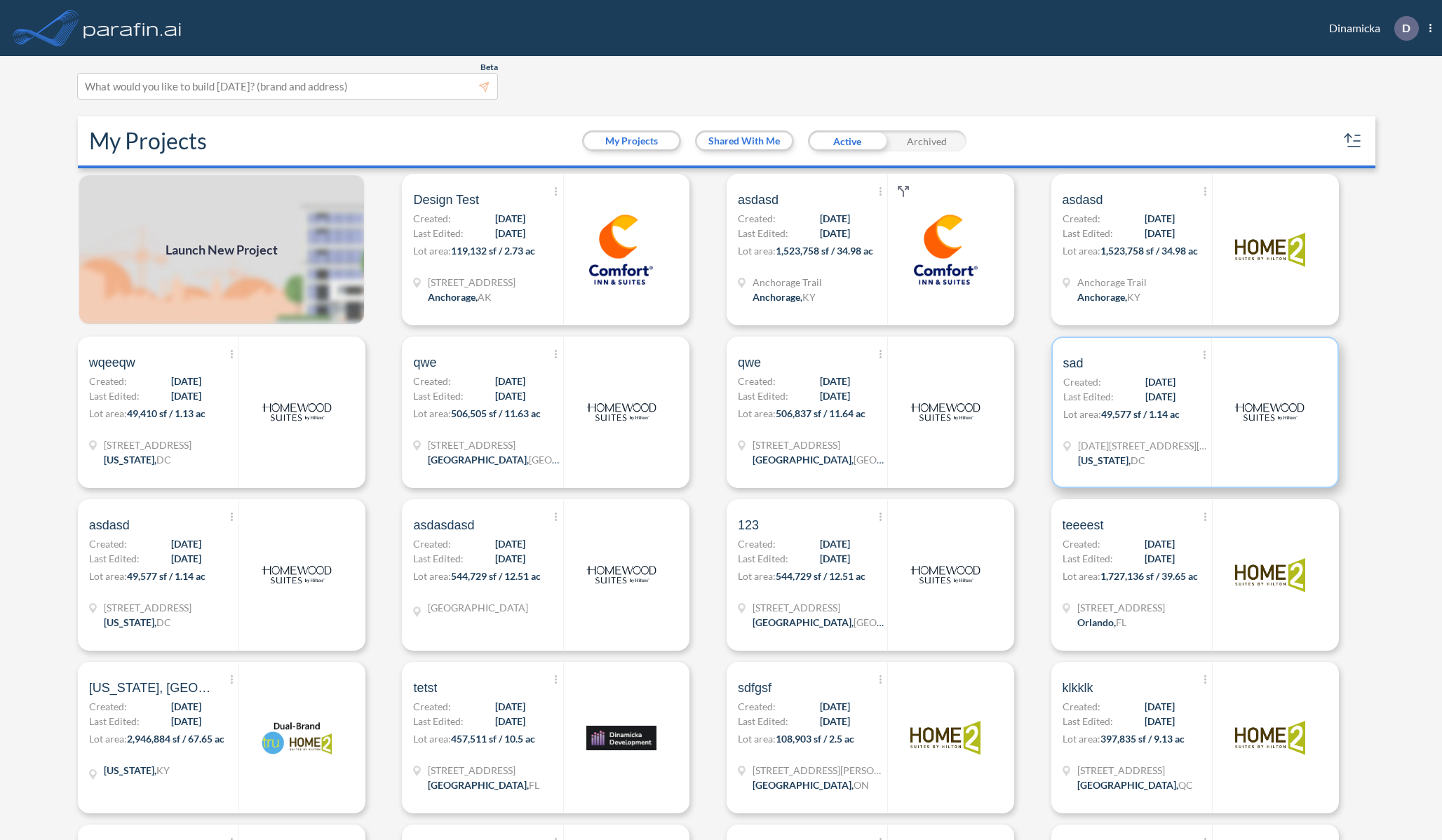 click on "1234-1238 W St NE" at bounding box center [1145, 445] 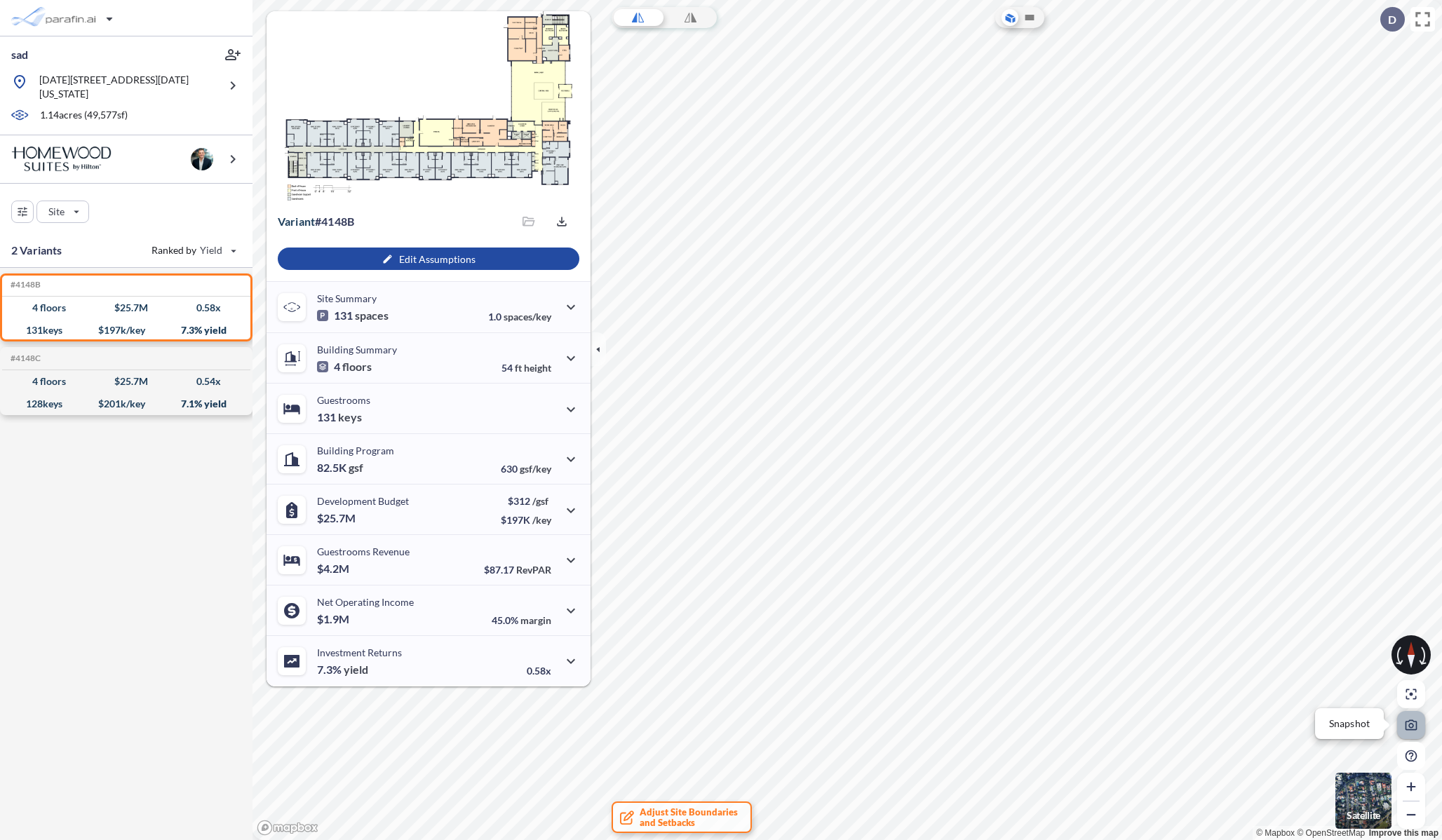 click 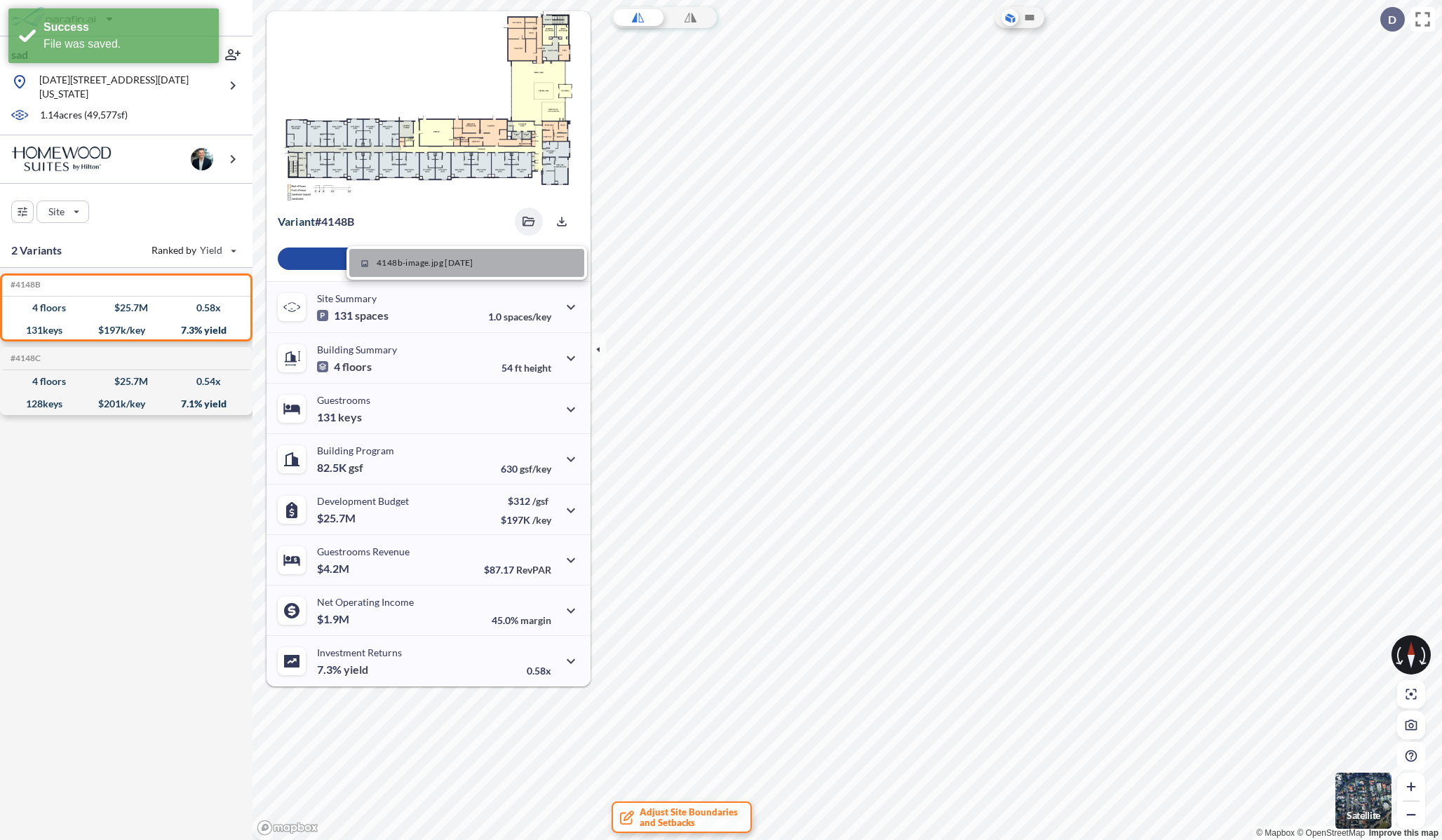 click on "4148b-image.jpg 07/02/2025" at bounding box center [425, 263] 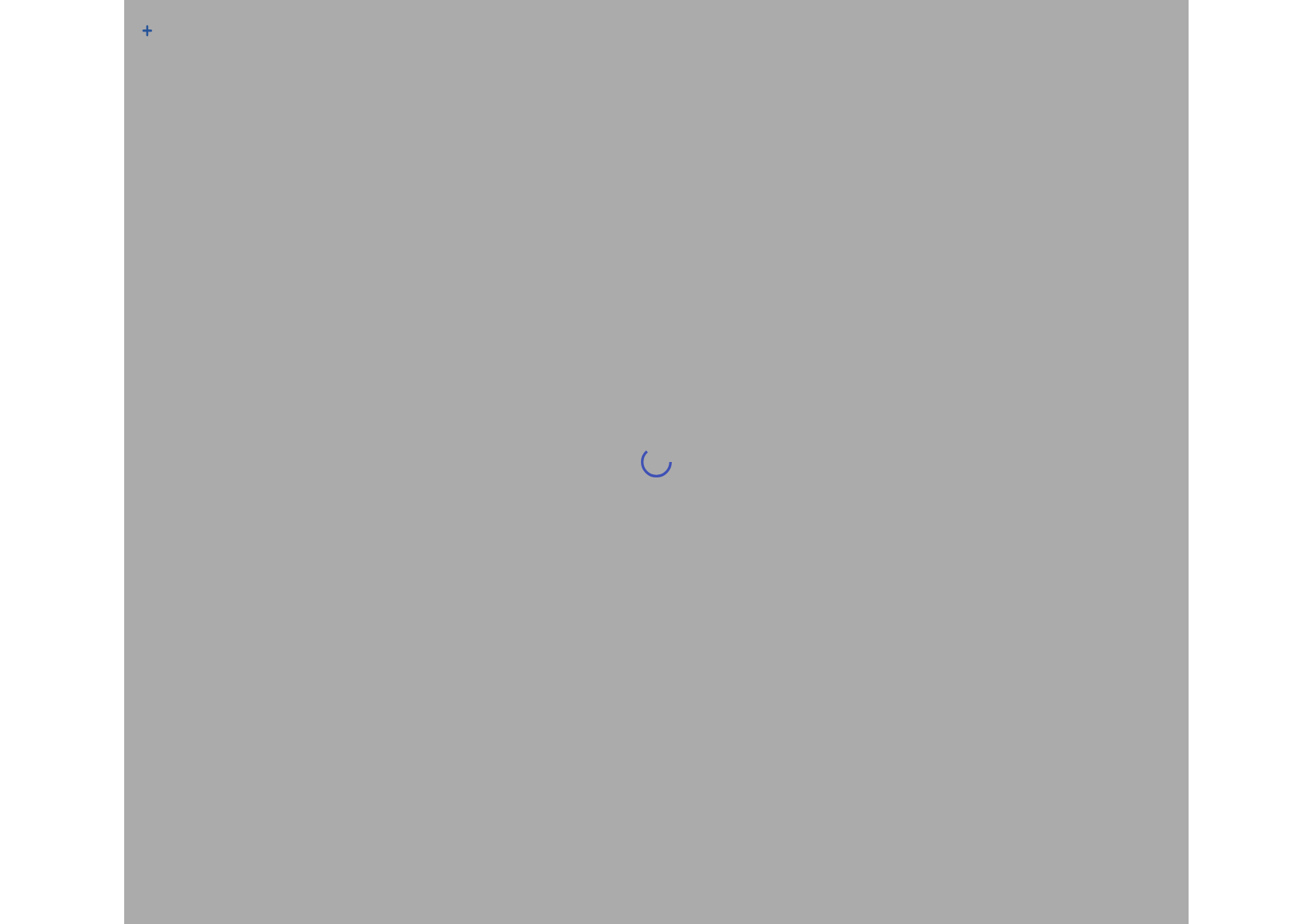 scroll, scrollTop: 0, scrollLeft: 0, axis: both 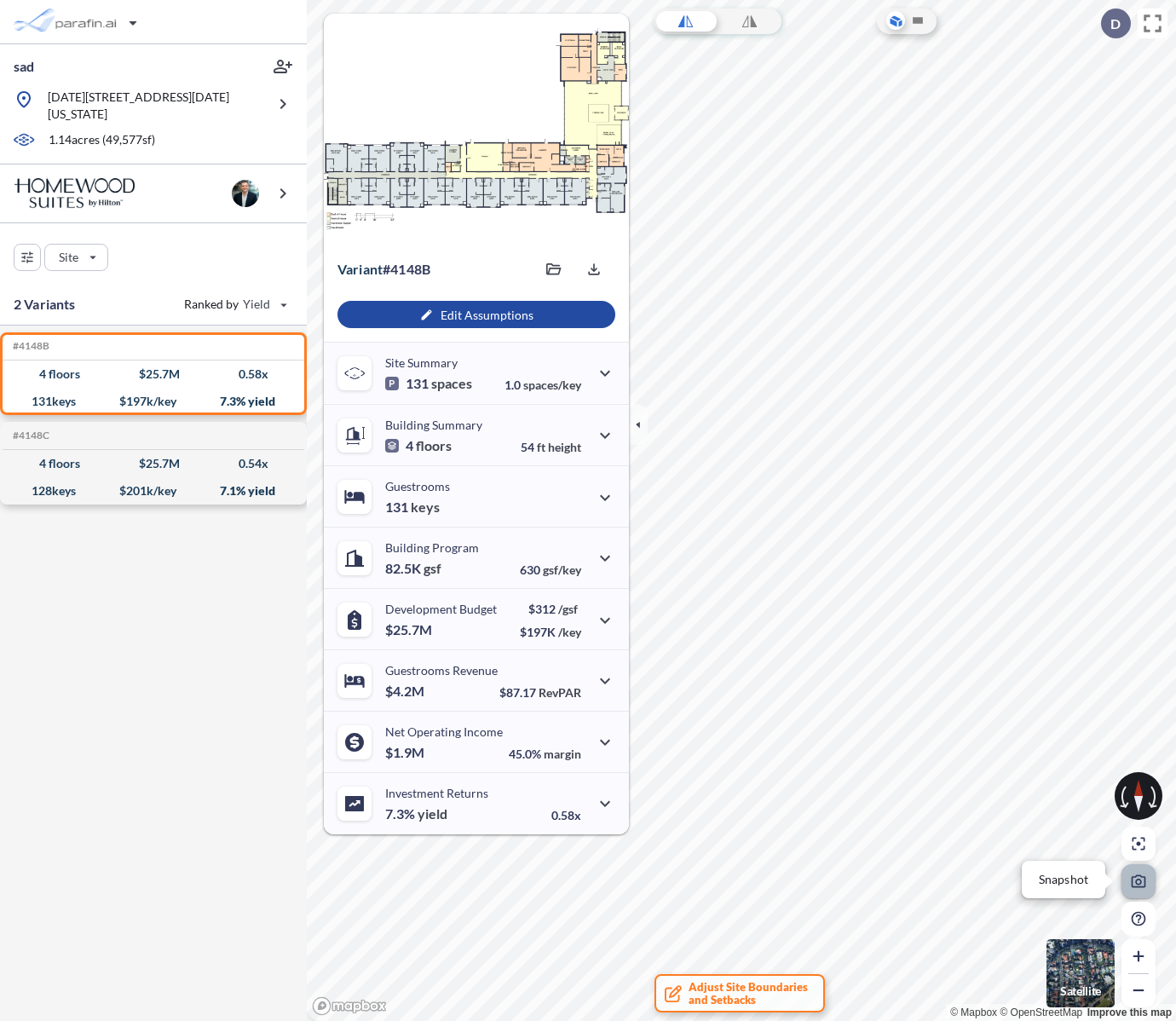 click 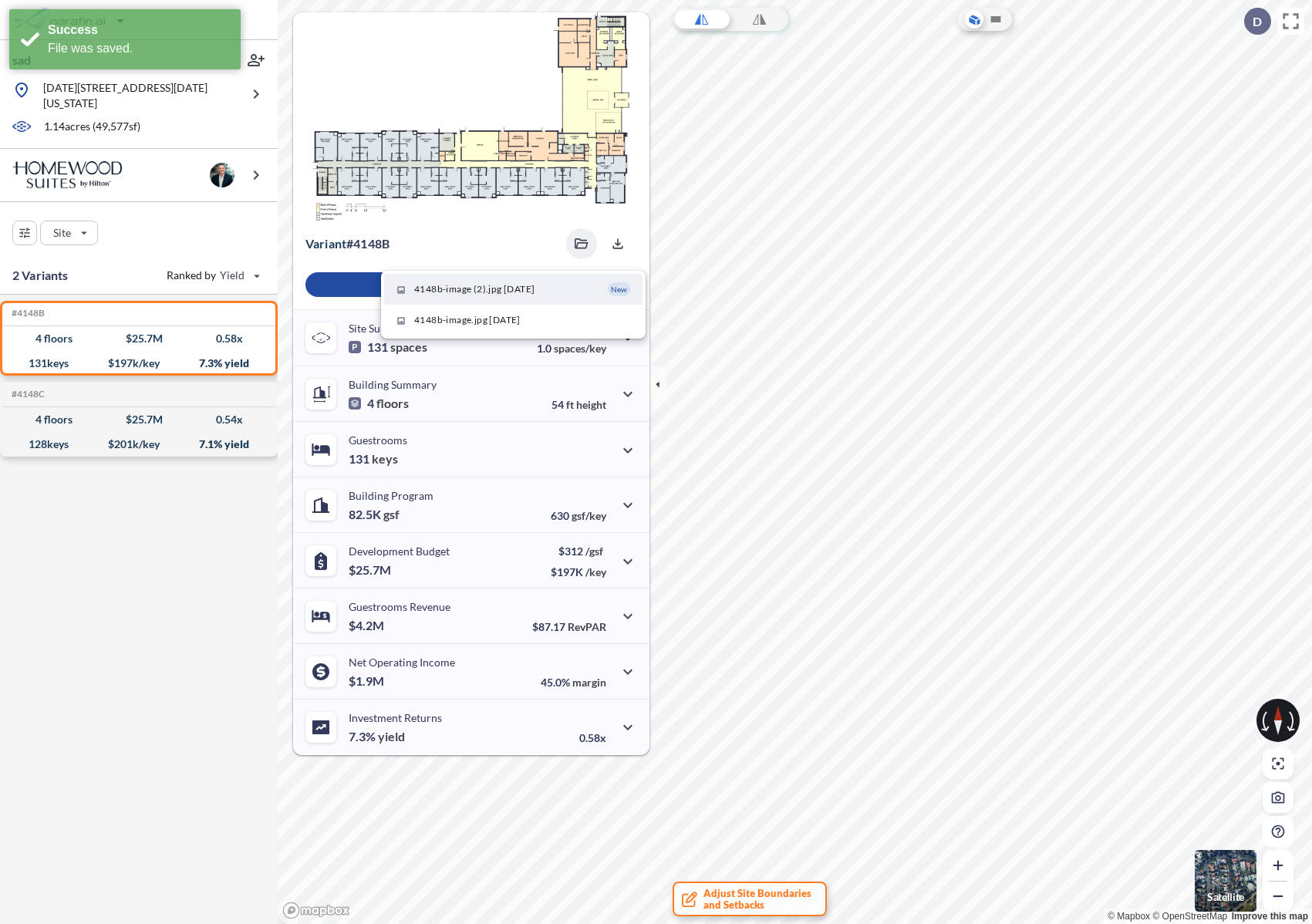 click on "4148b-image (2).jpg 07/02/2025" at bounding box center (474, 289) 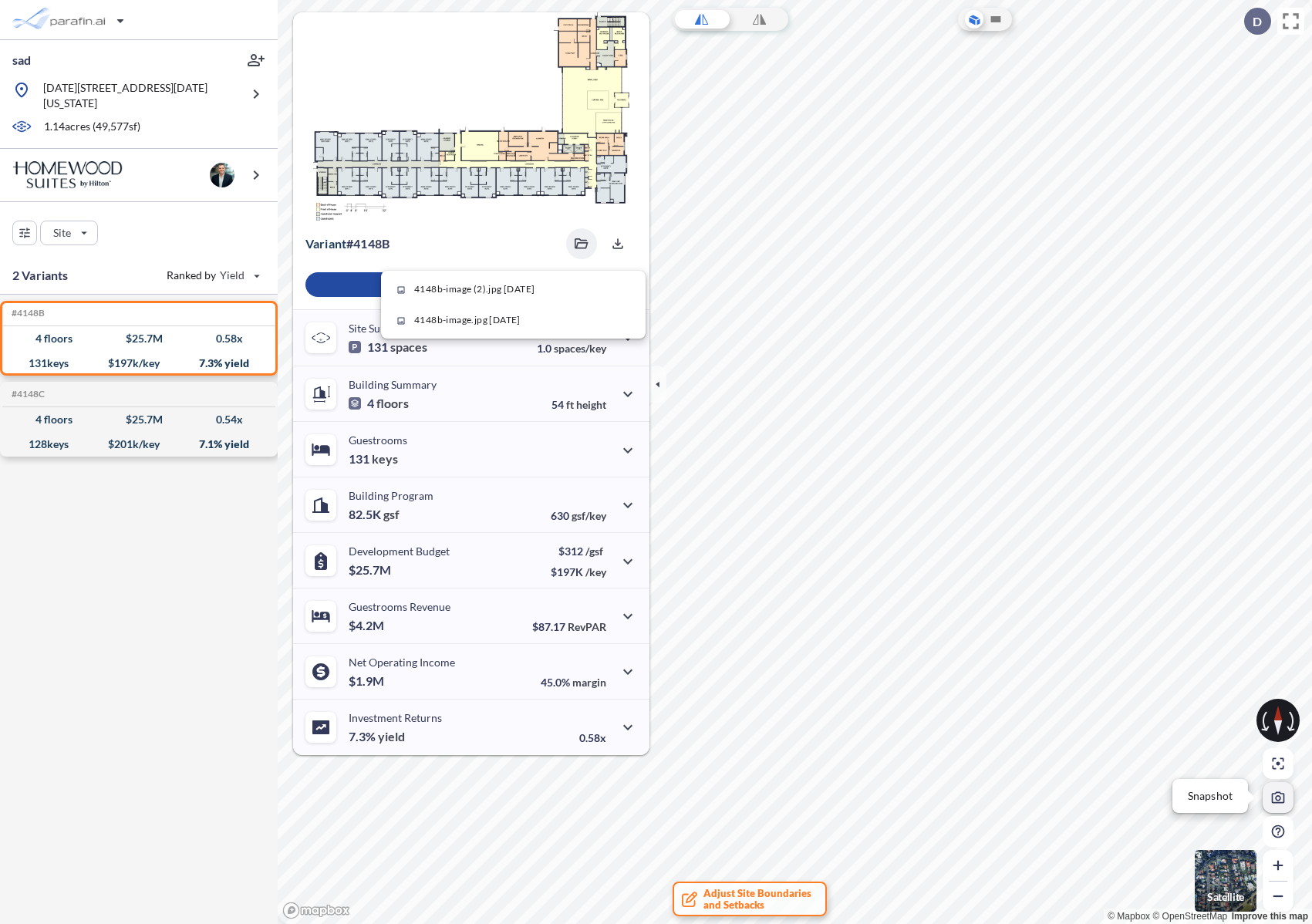 click 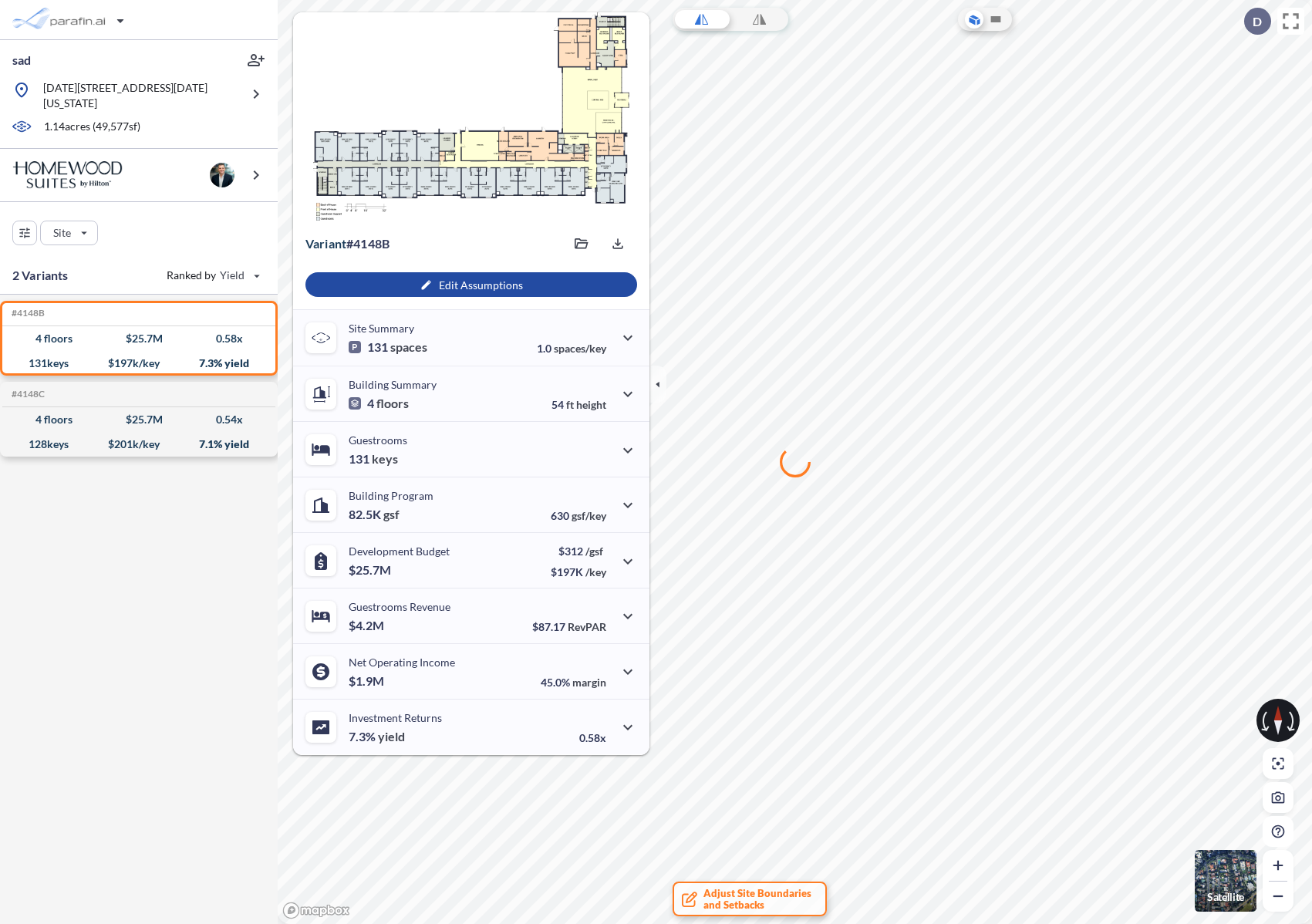 scroll, scrollTop: 0, scrollLeft: 0, axis: both 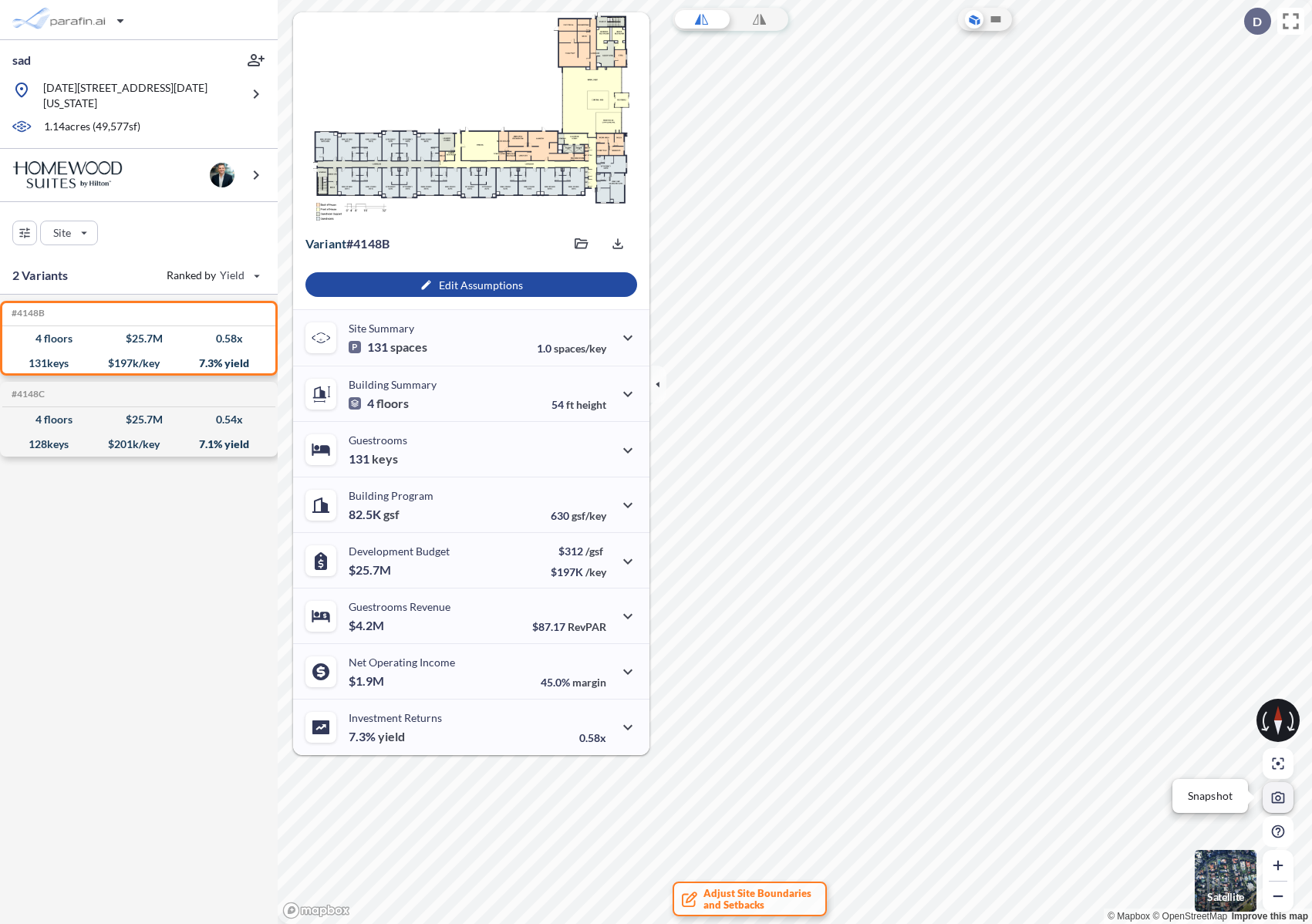 click on "Snapshot" at bounding box center (1278, 798) 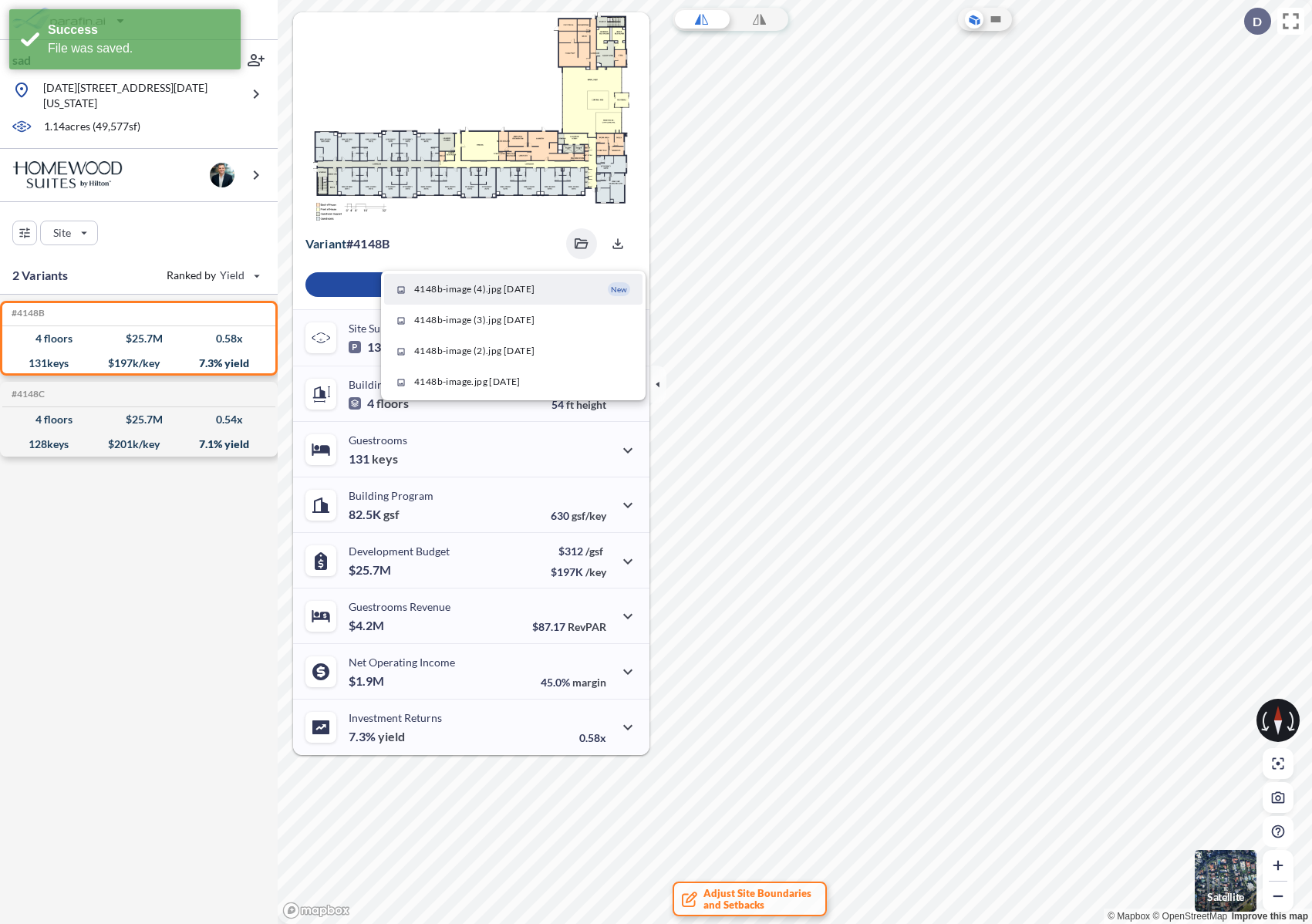 click at bounding box center [1226, 881] 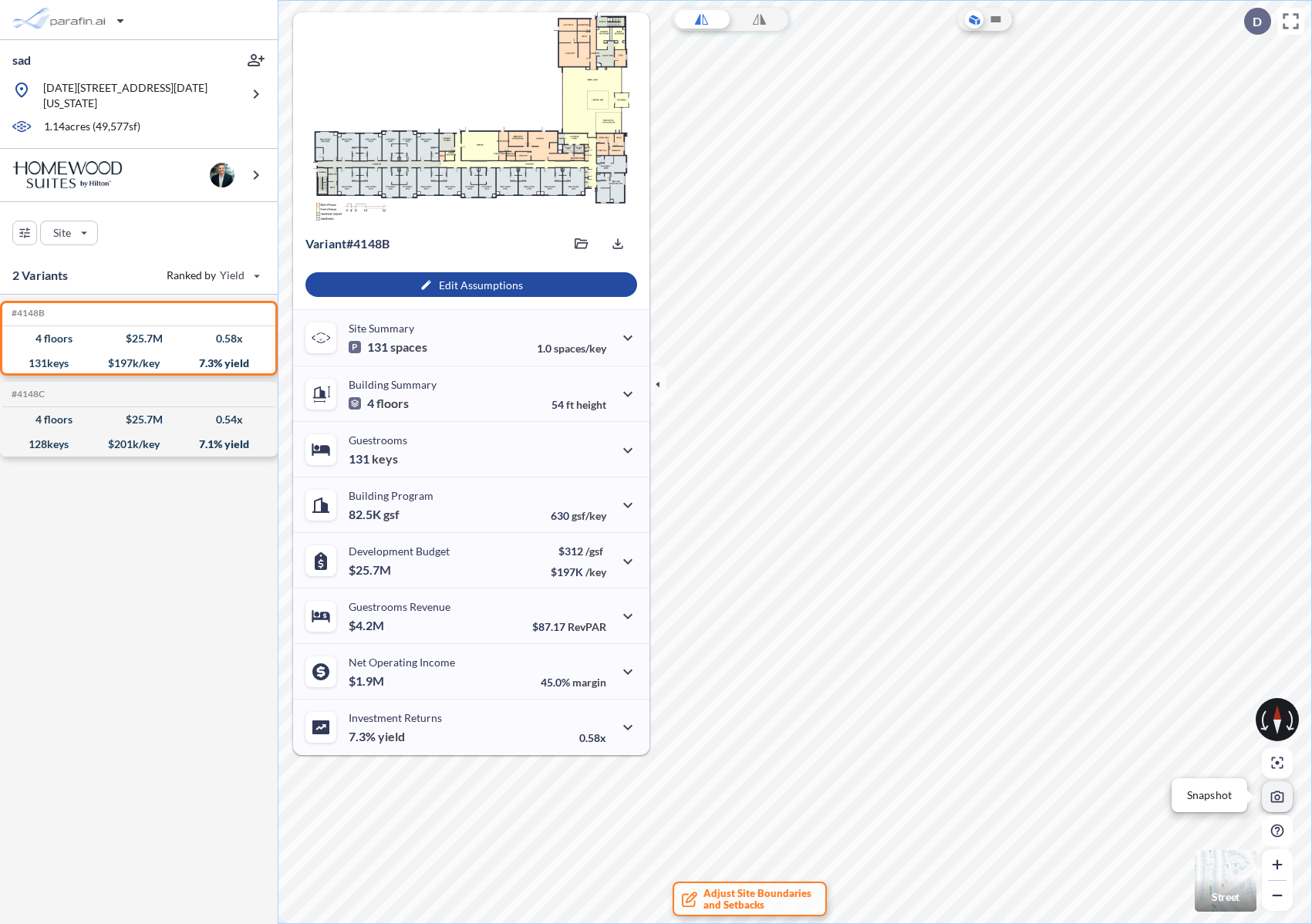 click 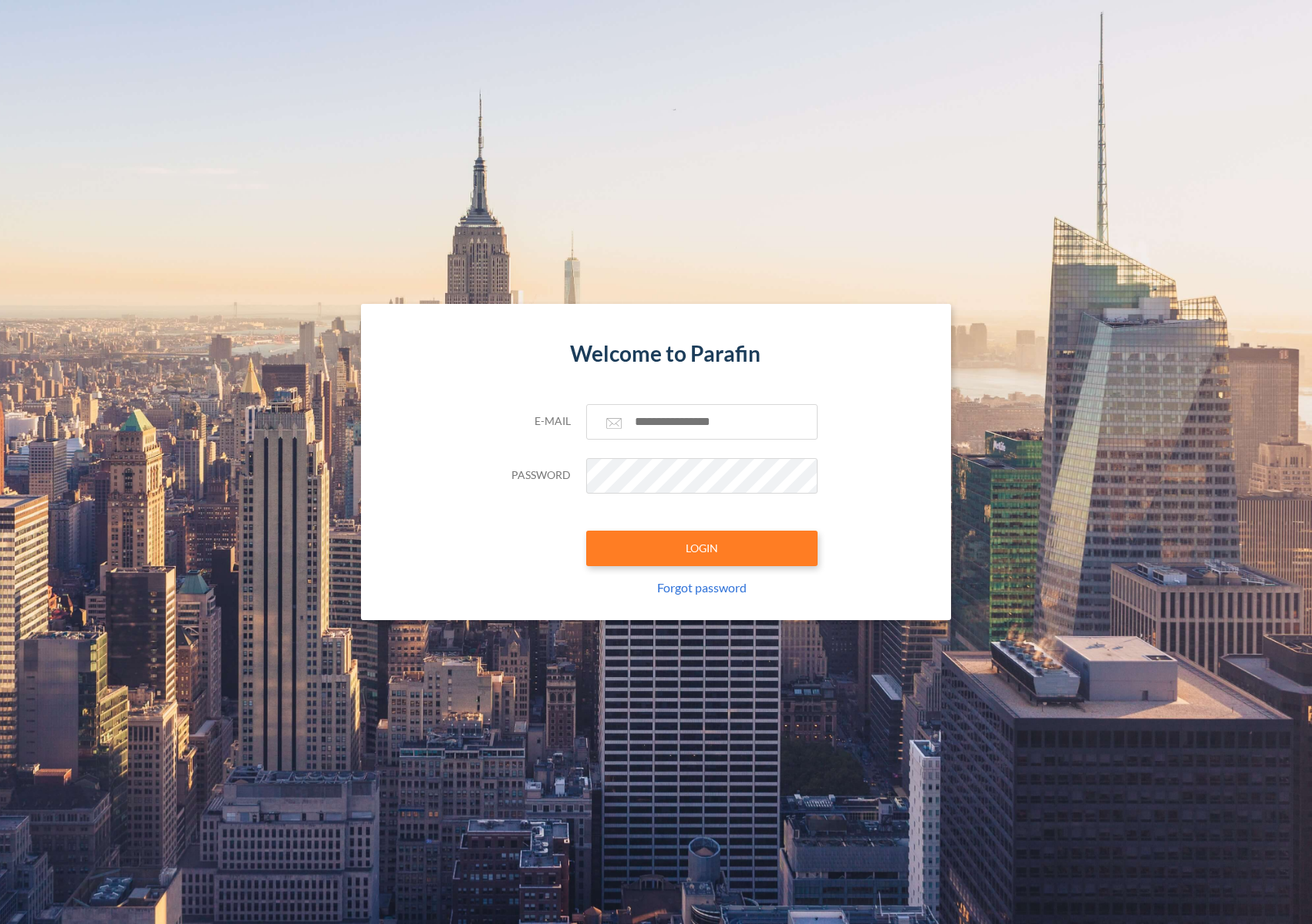 scroll, scrollTop: 0, scrollLeft: 0, axis: both 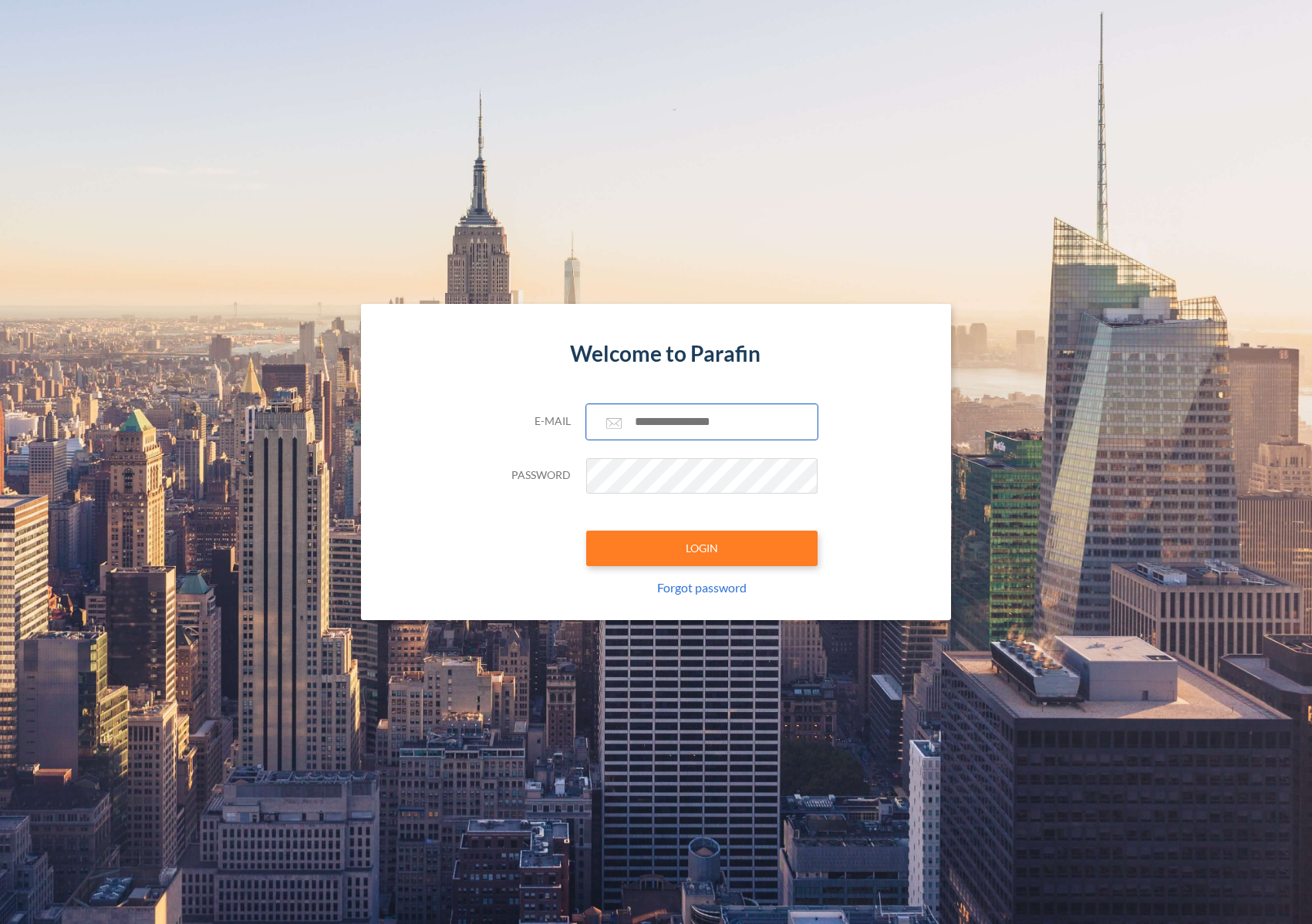 click at bounding box center [702, 422] 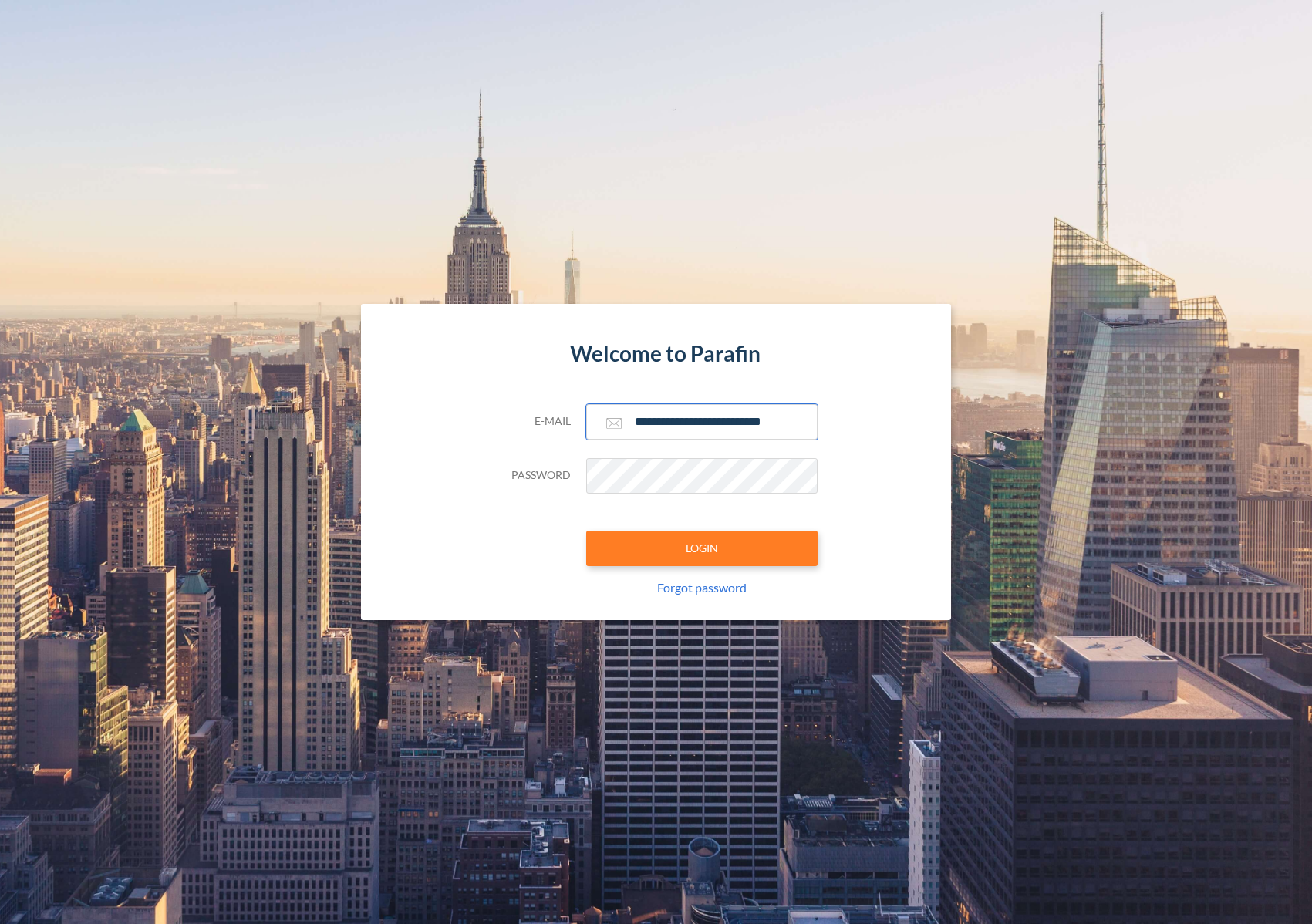 type on "**********" 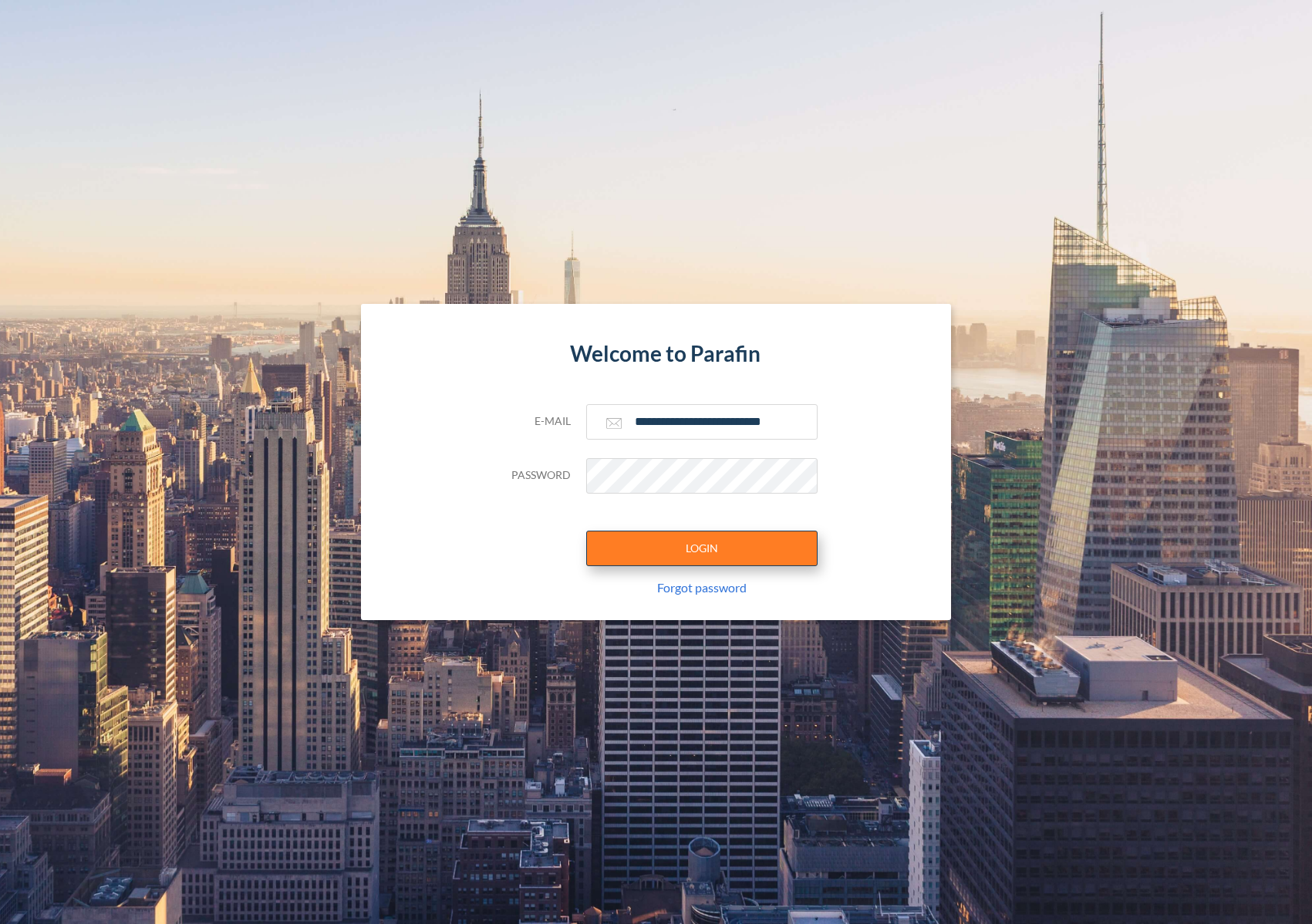 click on "LOGIN" at bounding box center [702, 548] 